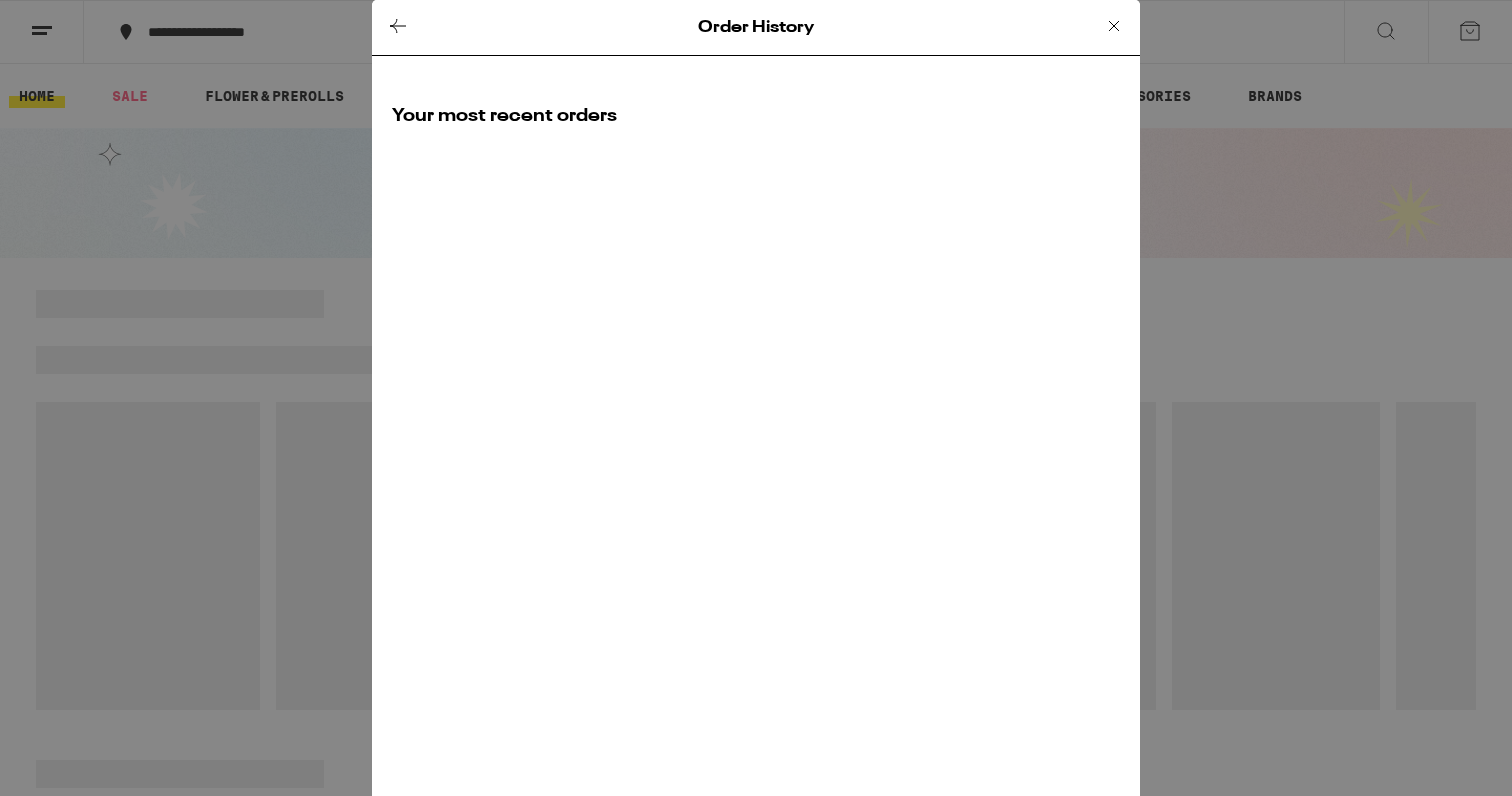scroll, scrollTop: 0, scrollLeft: 0, axis: both 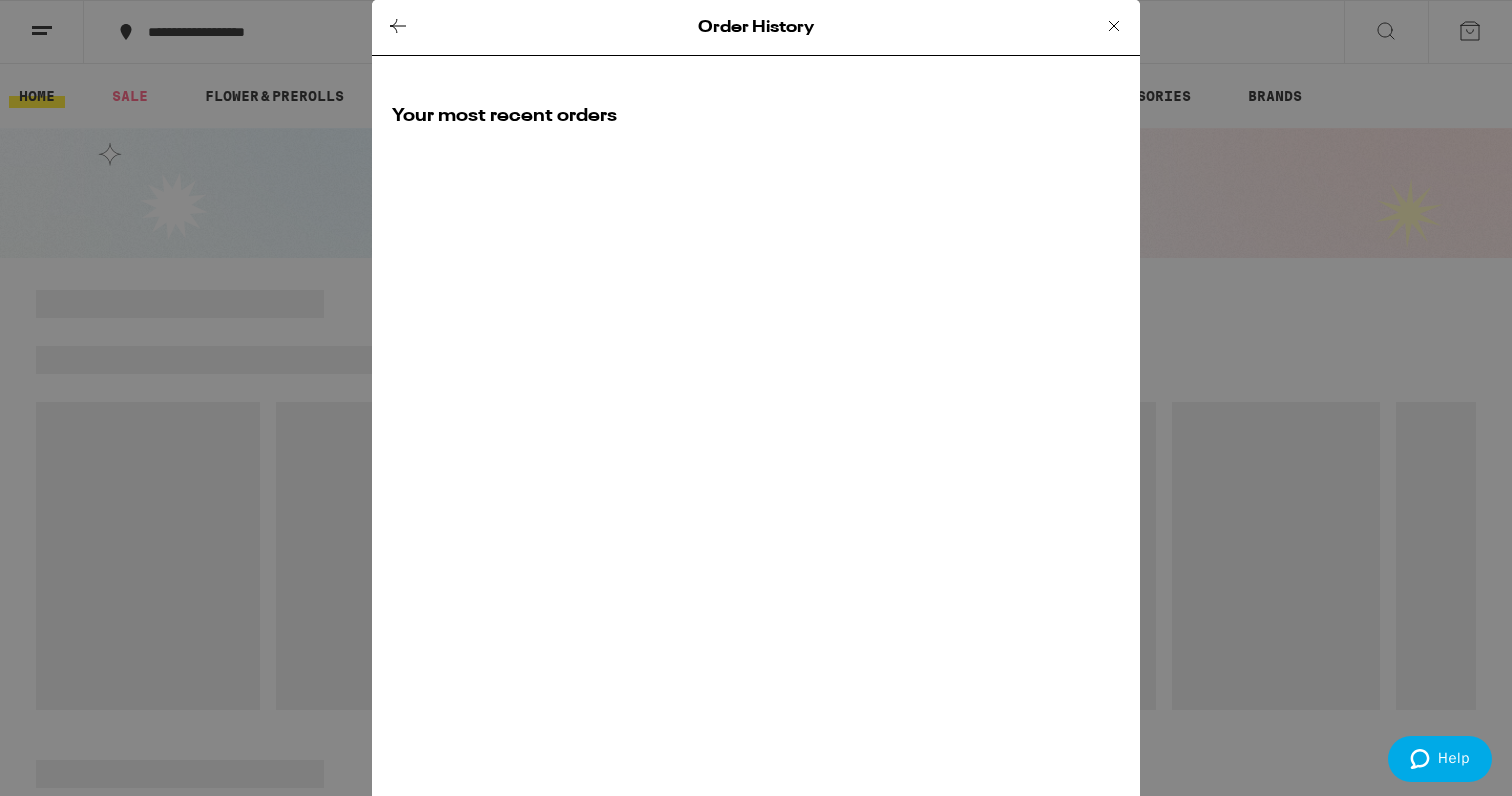 click 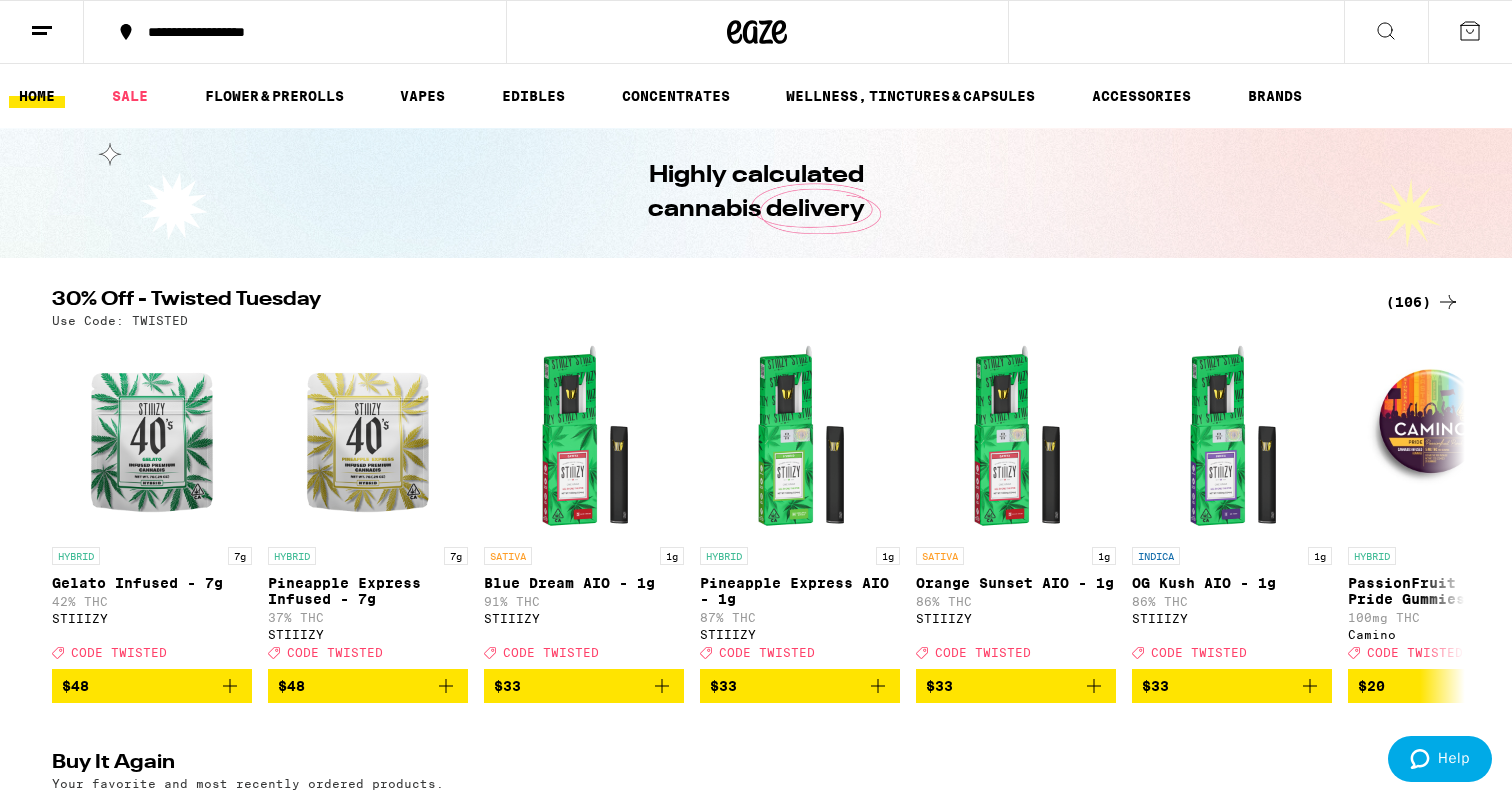 click 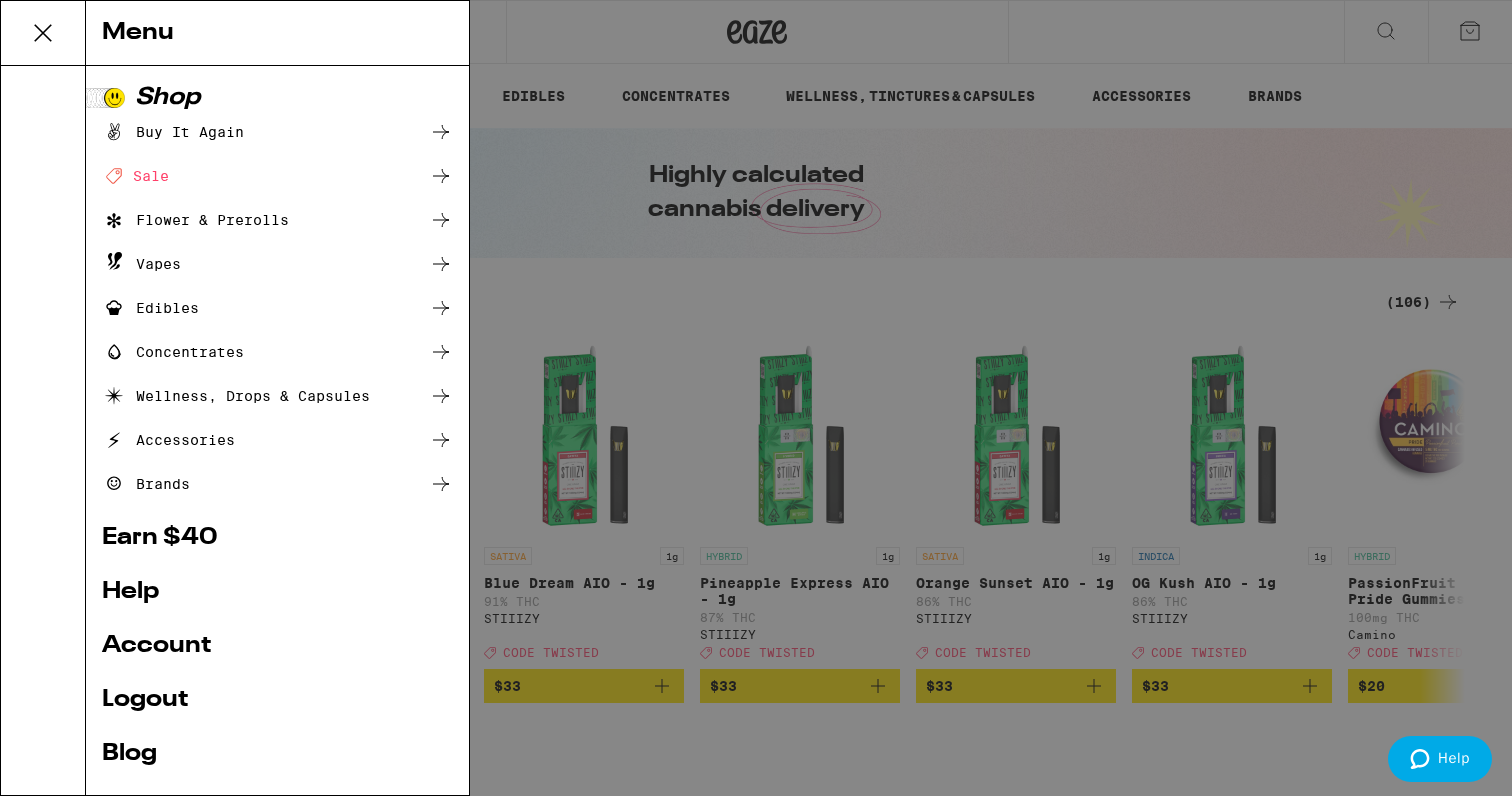 click on "Buy It Again" at bounding box center (173, 132) 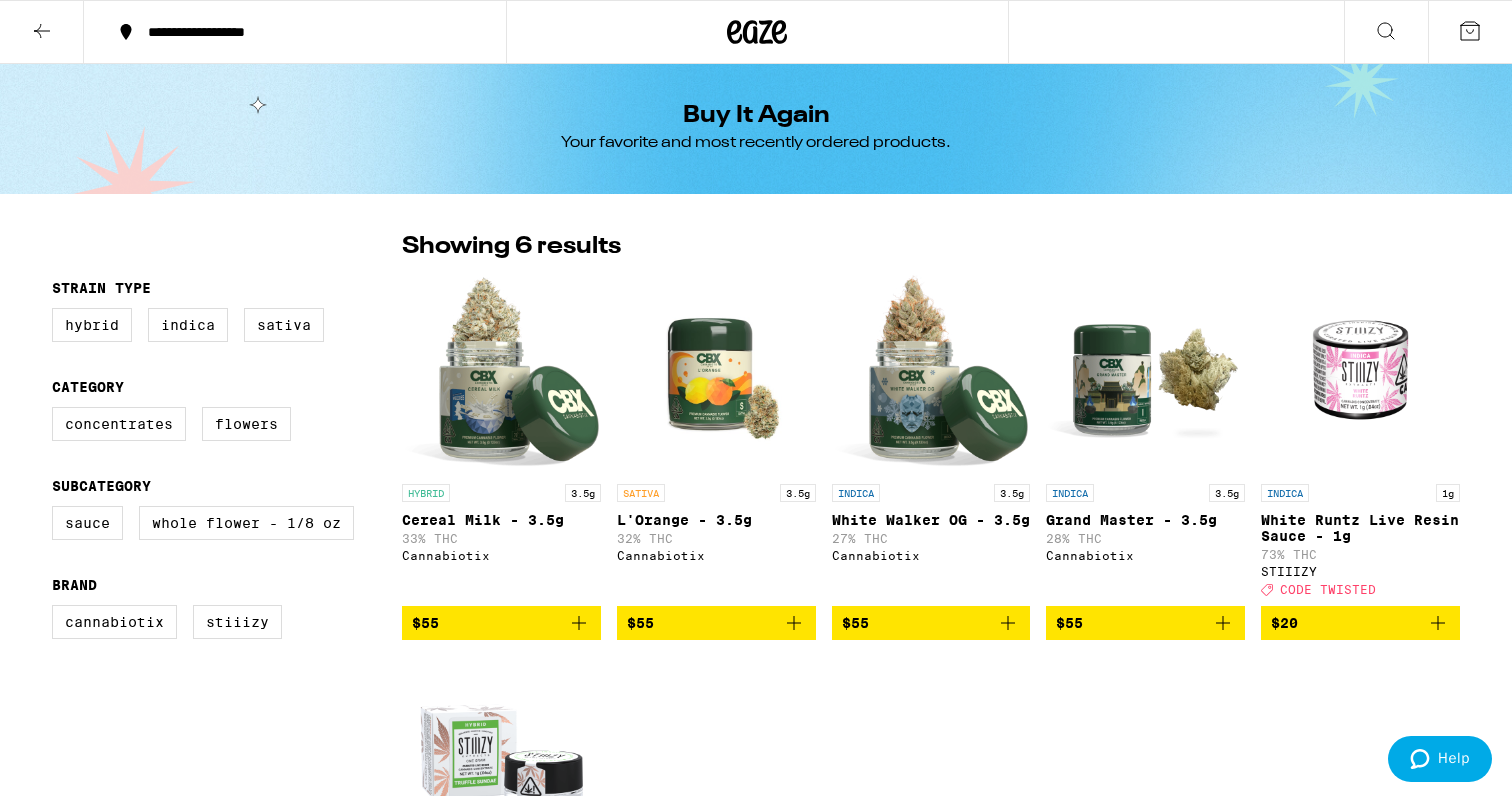 click 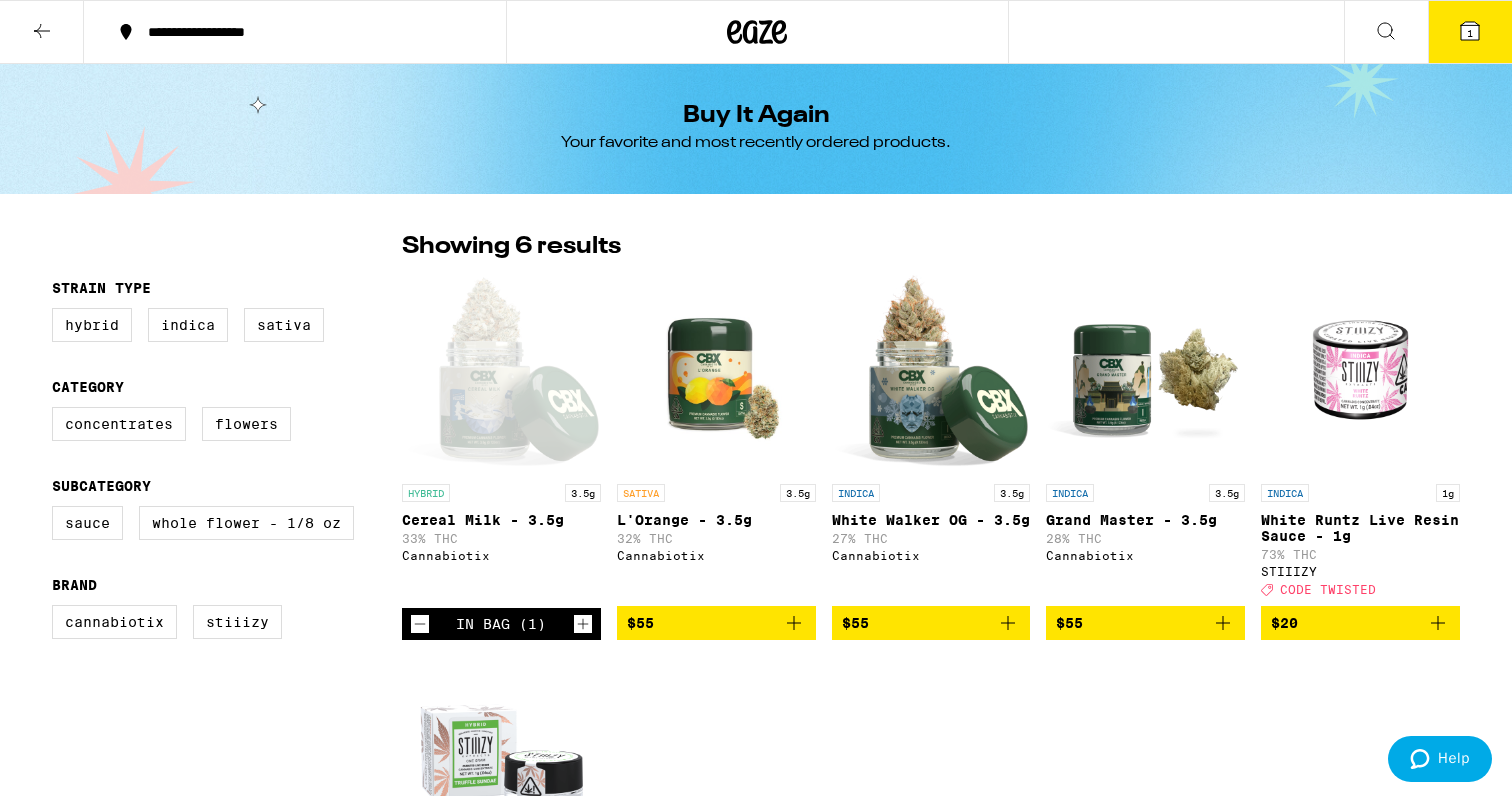 click 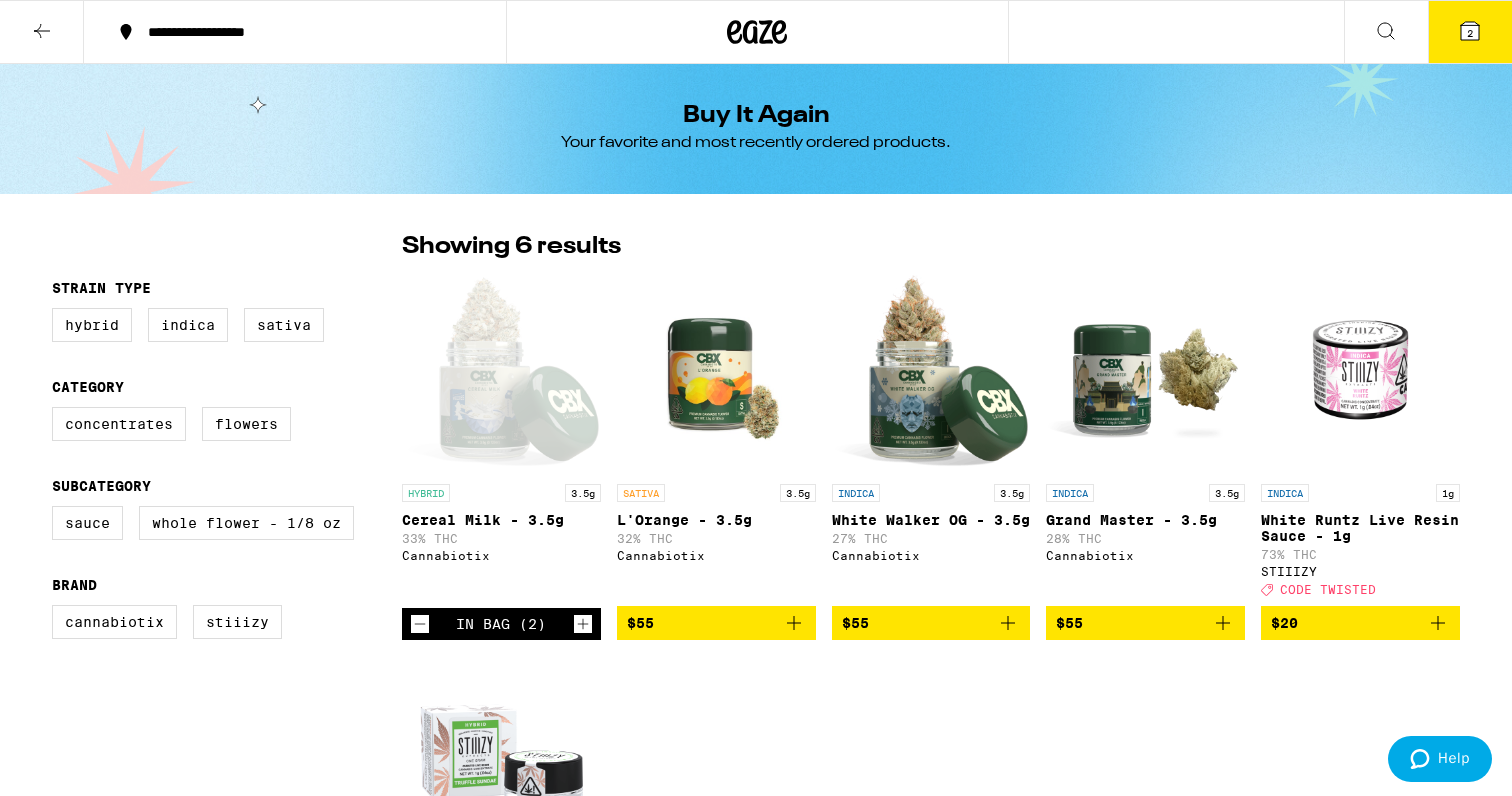 click 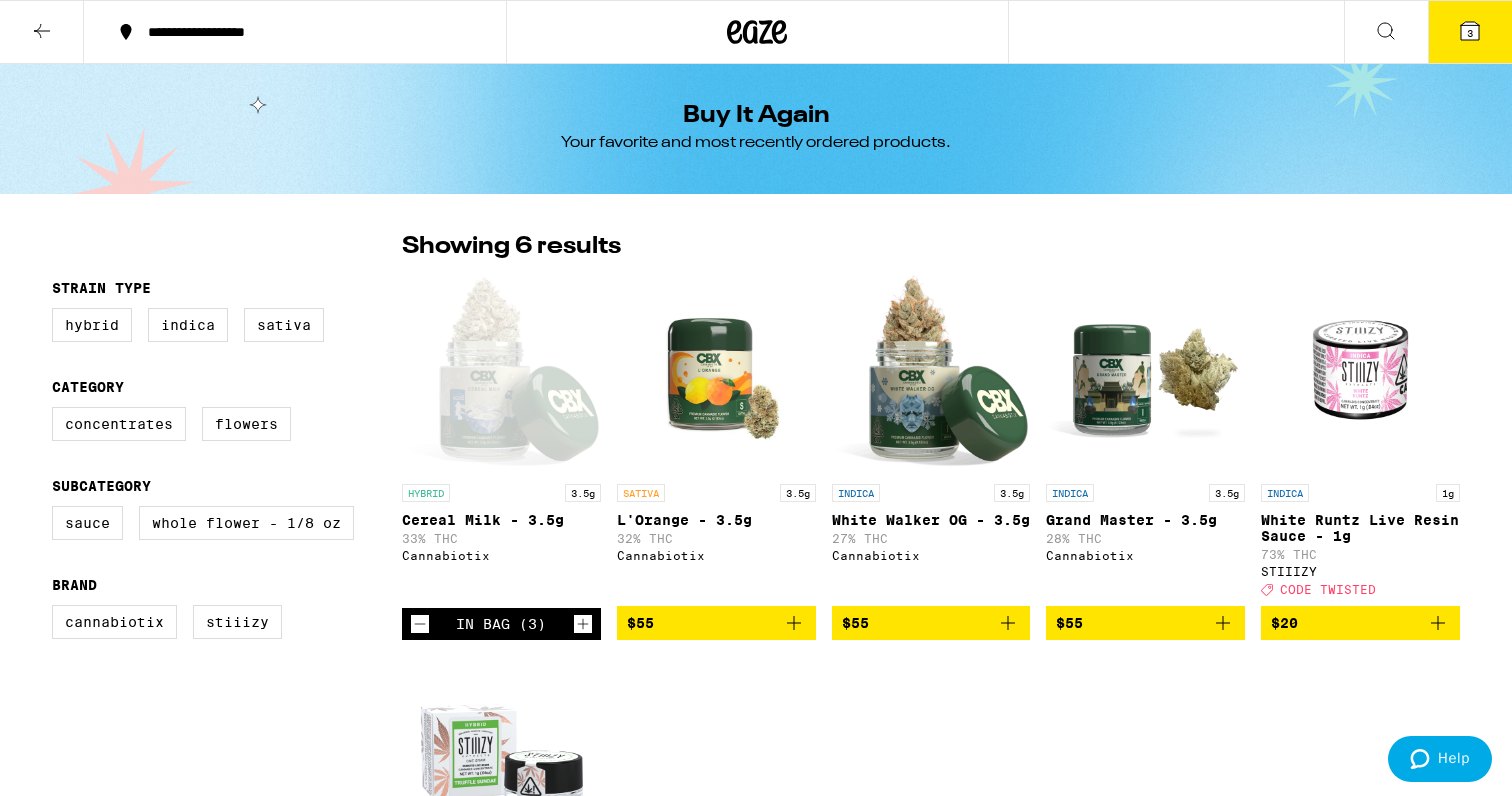 click on "3" at bounding box center (1470, 32) 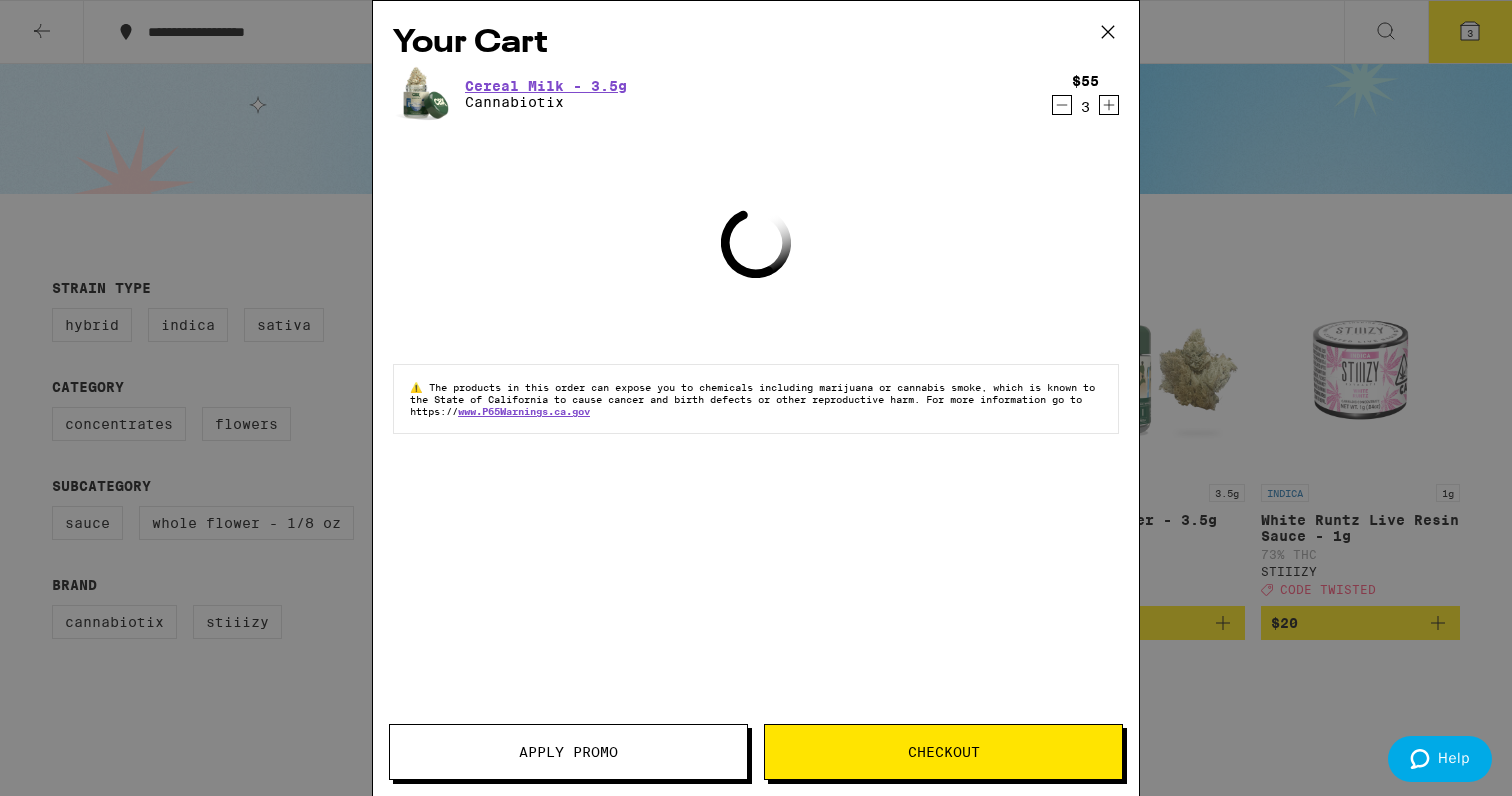 click on "Checkout" at bounding box center [944, 752] 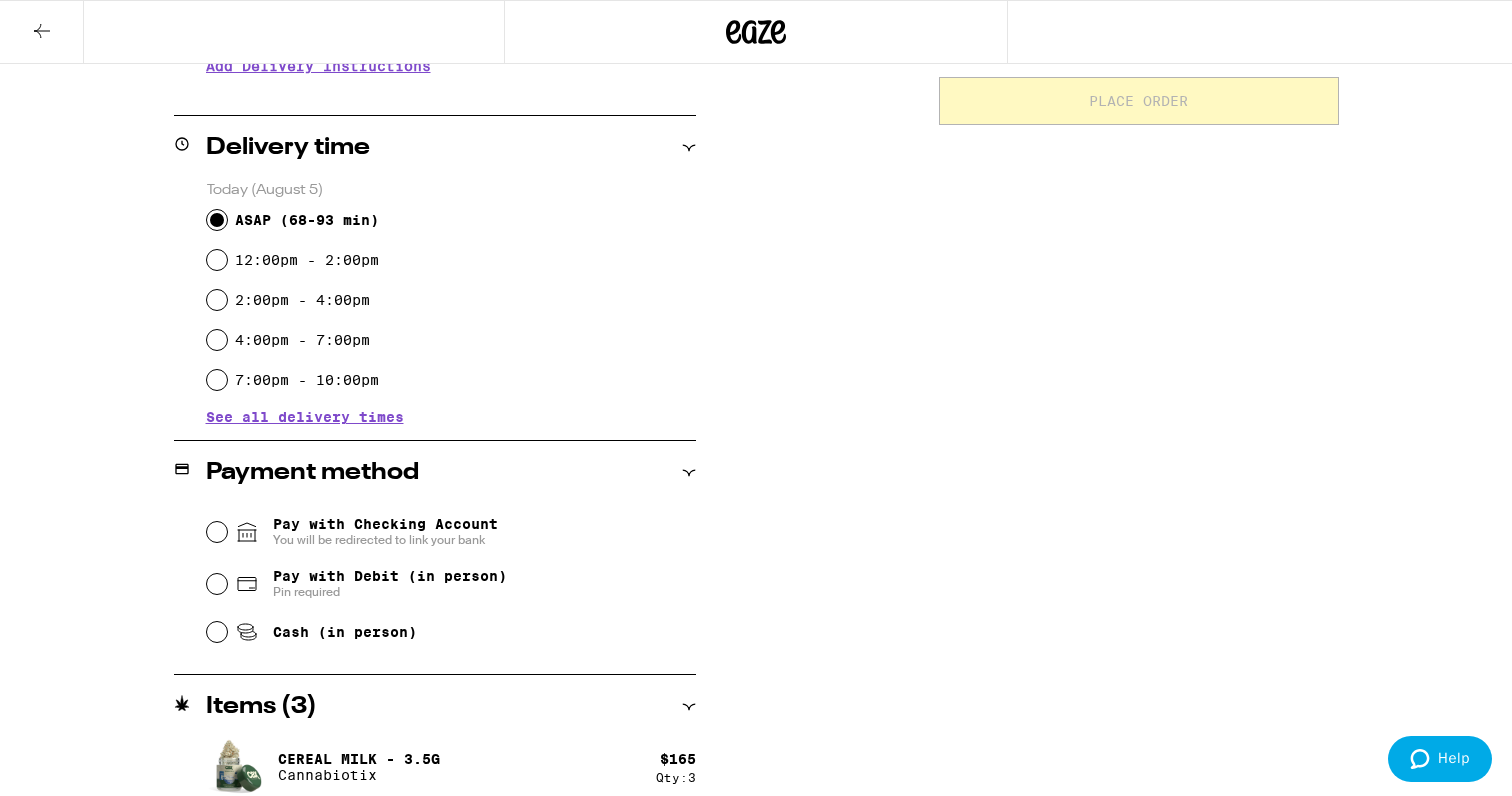 scroll, scrollTop: 459, scrollLeft: 0, axis: vertical 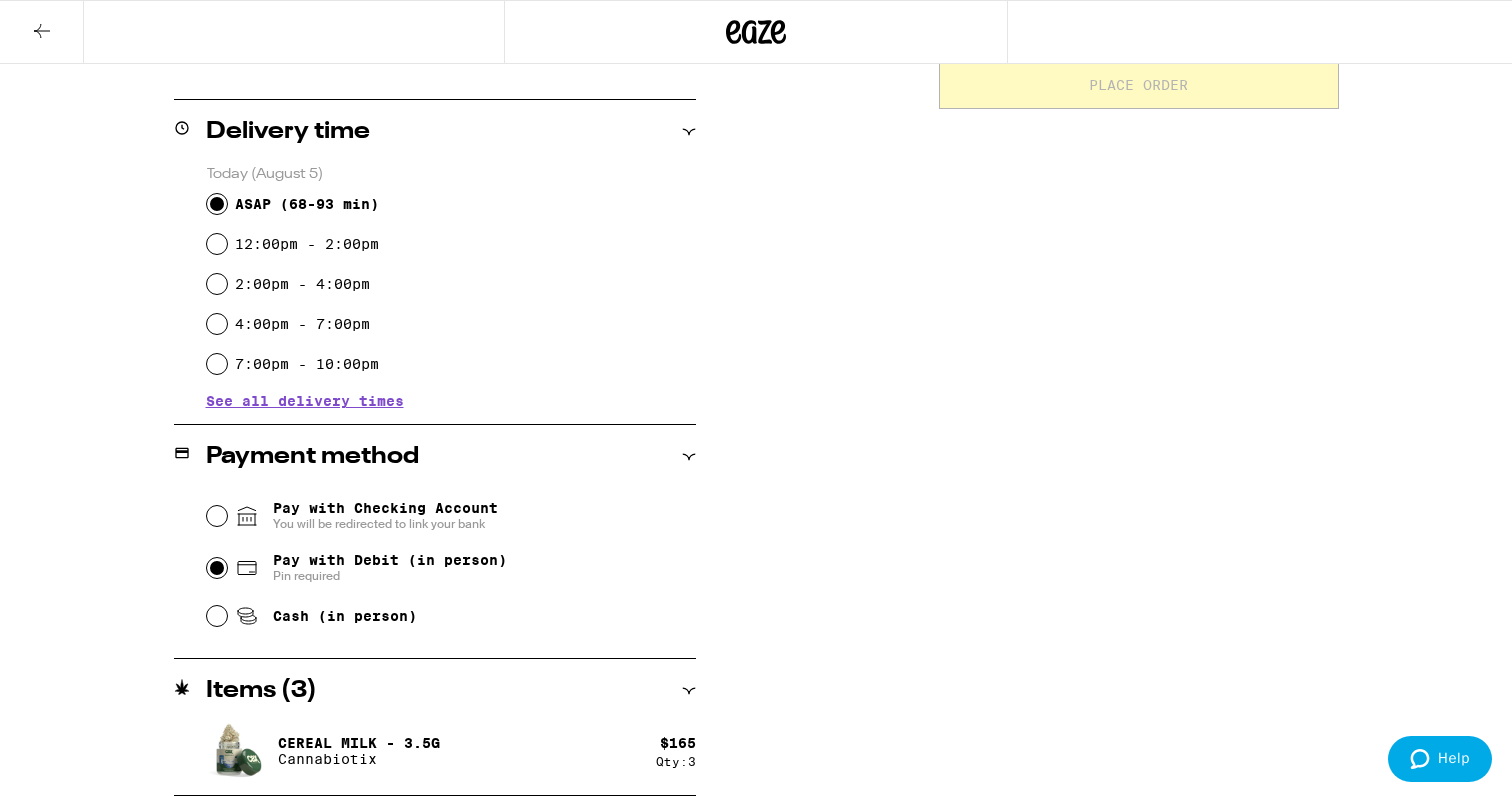 click on "Pay with Debit (in person) Pin required" at bounding box center (217, 568) 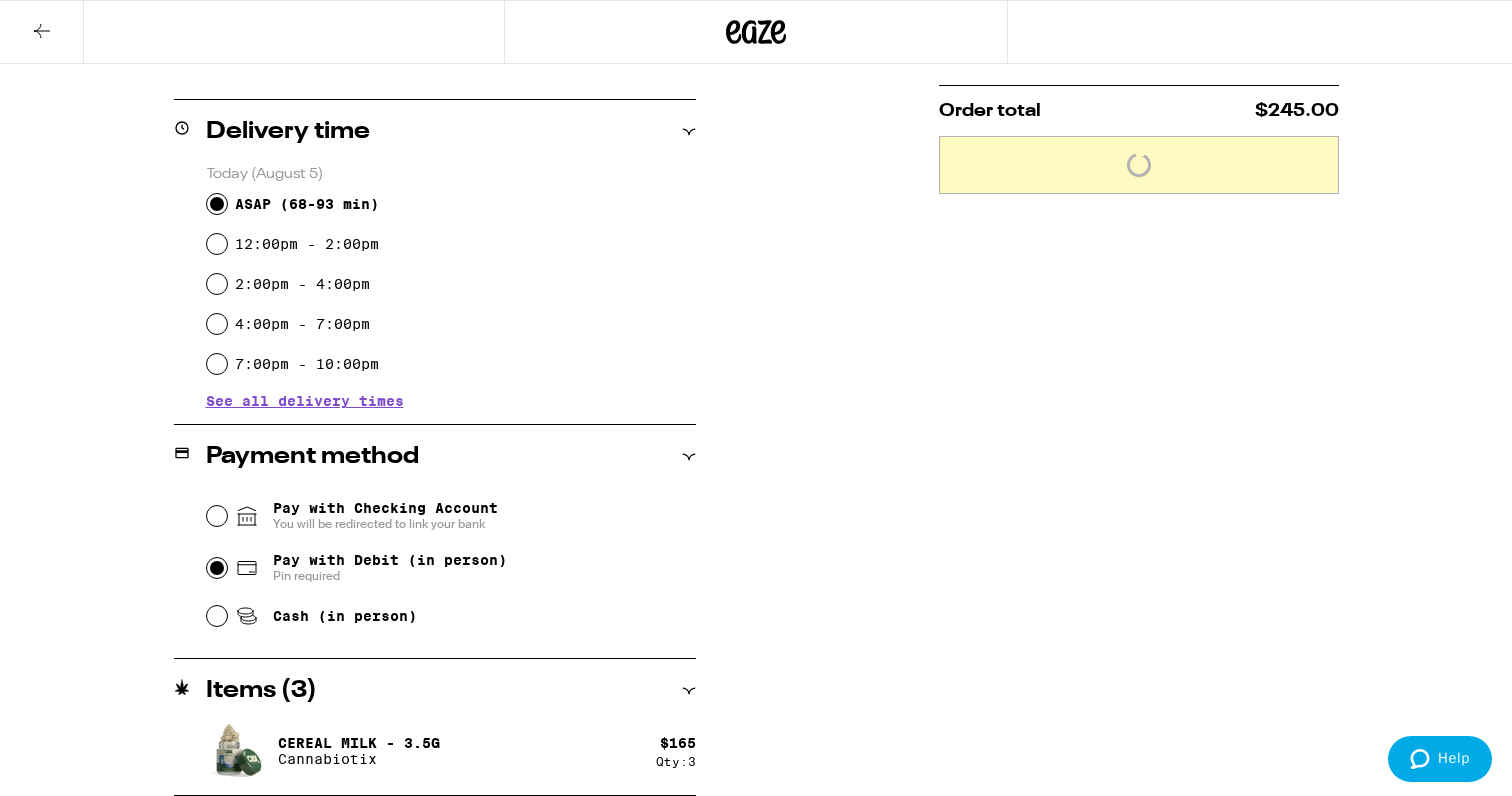 scroll, scrollTop: 0, scrollLeft: 0, axis: both 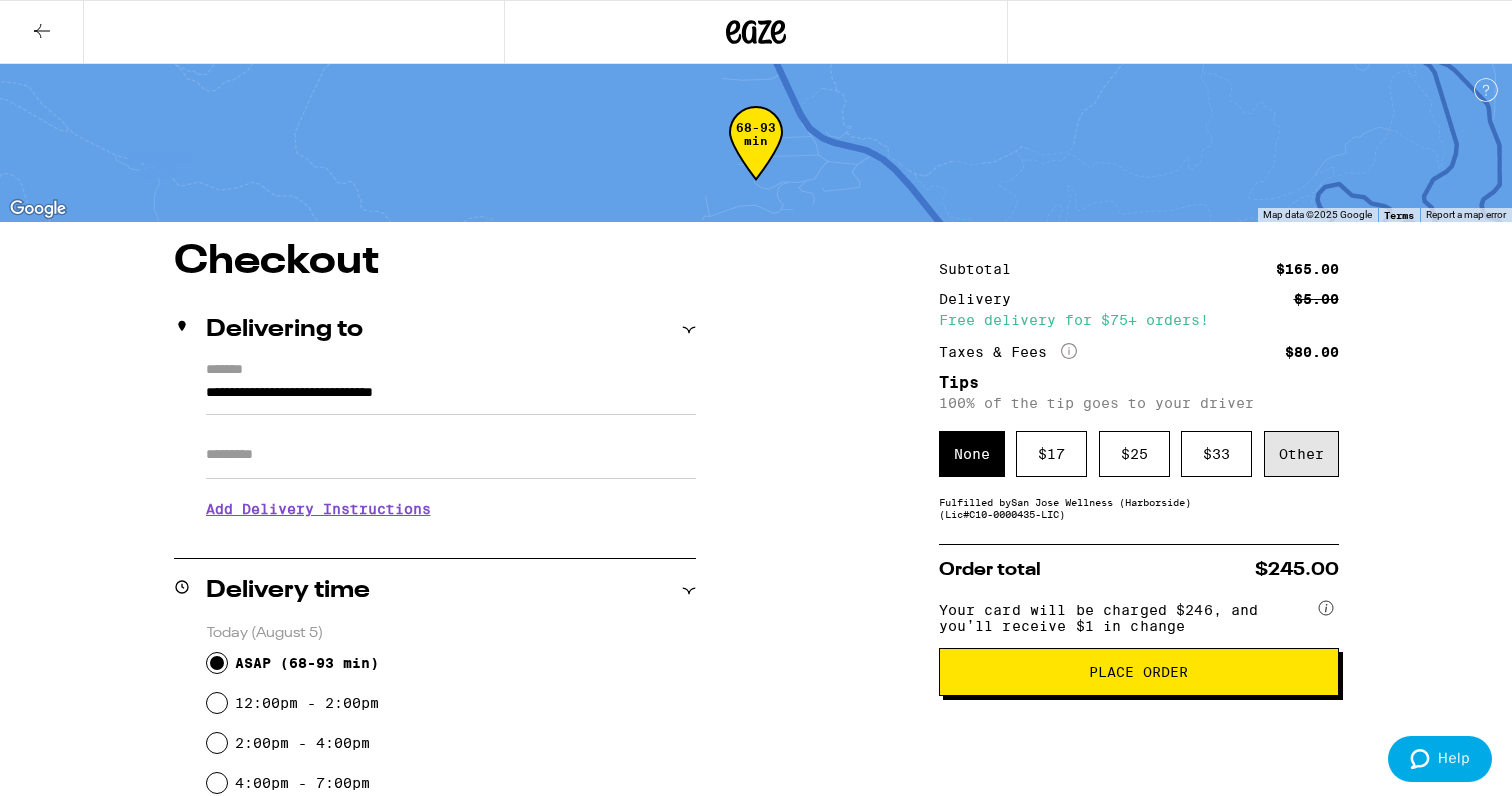 click on "Other" at bounding box center (1301, 454) 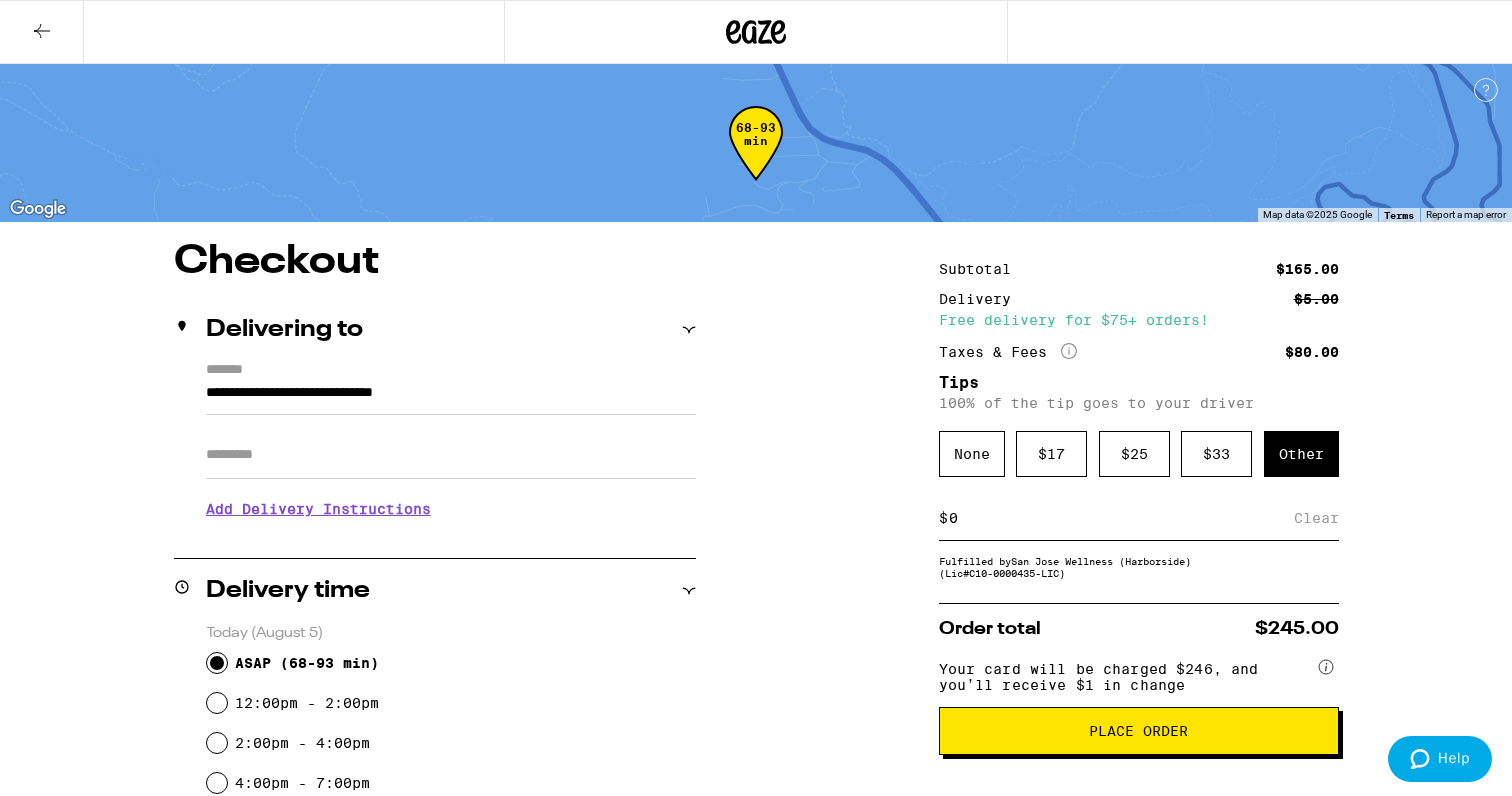 type on "6" 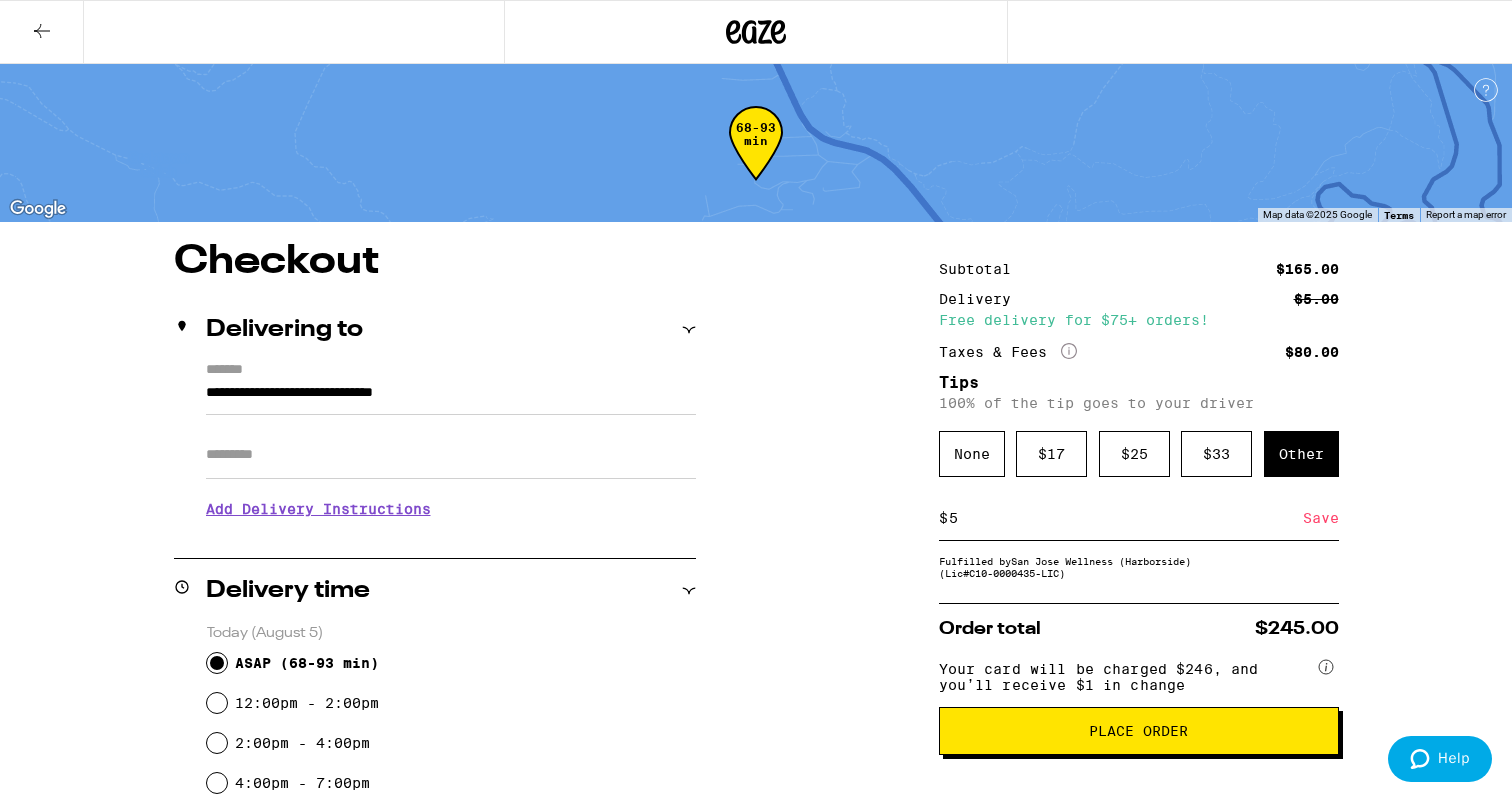 type on "5" 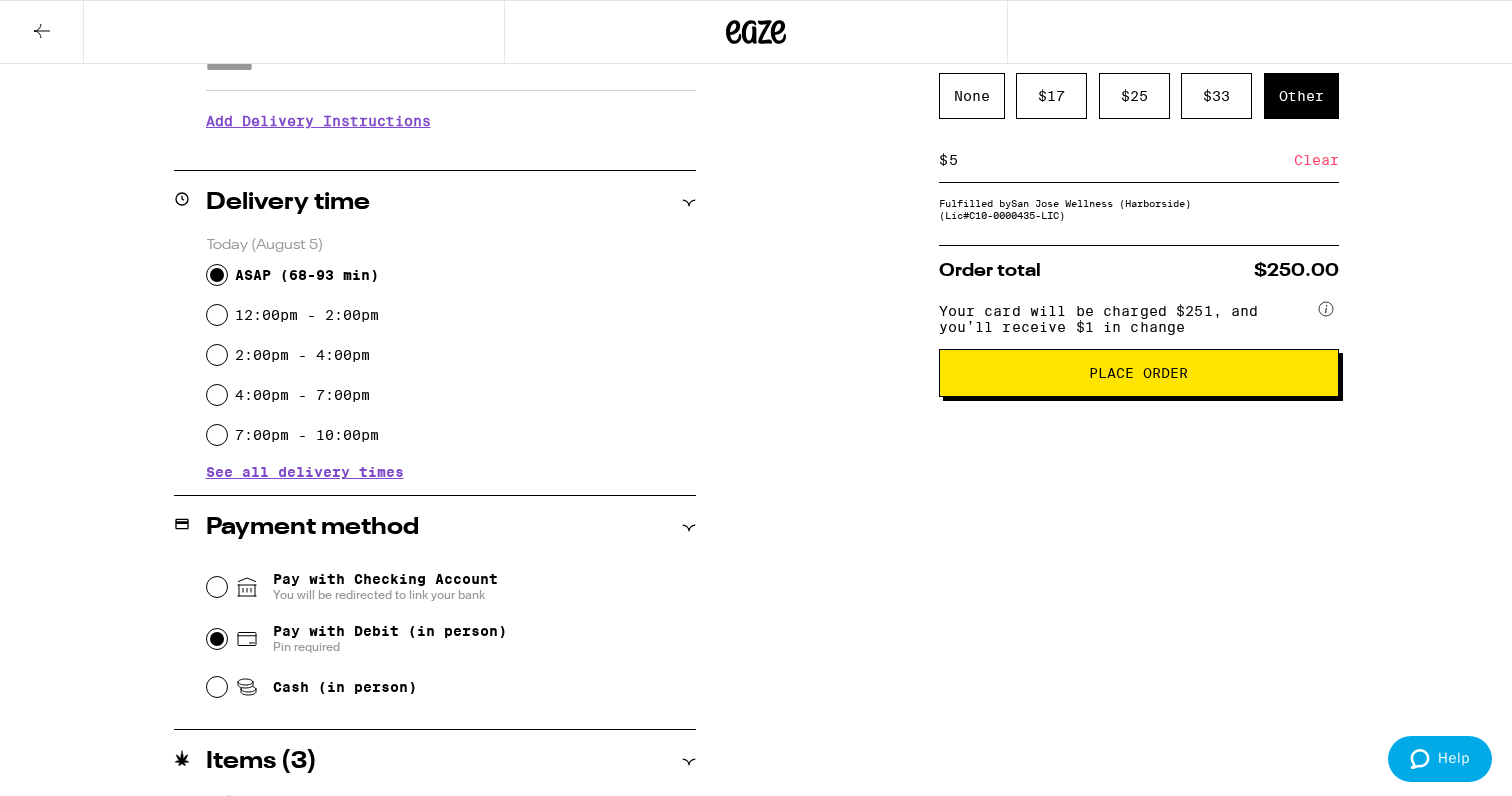 scroll, scrollTop: 459, scrollLeft: 0, axis: vertical 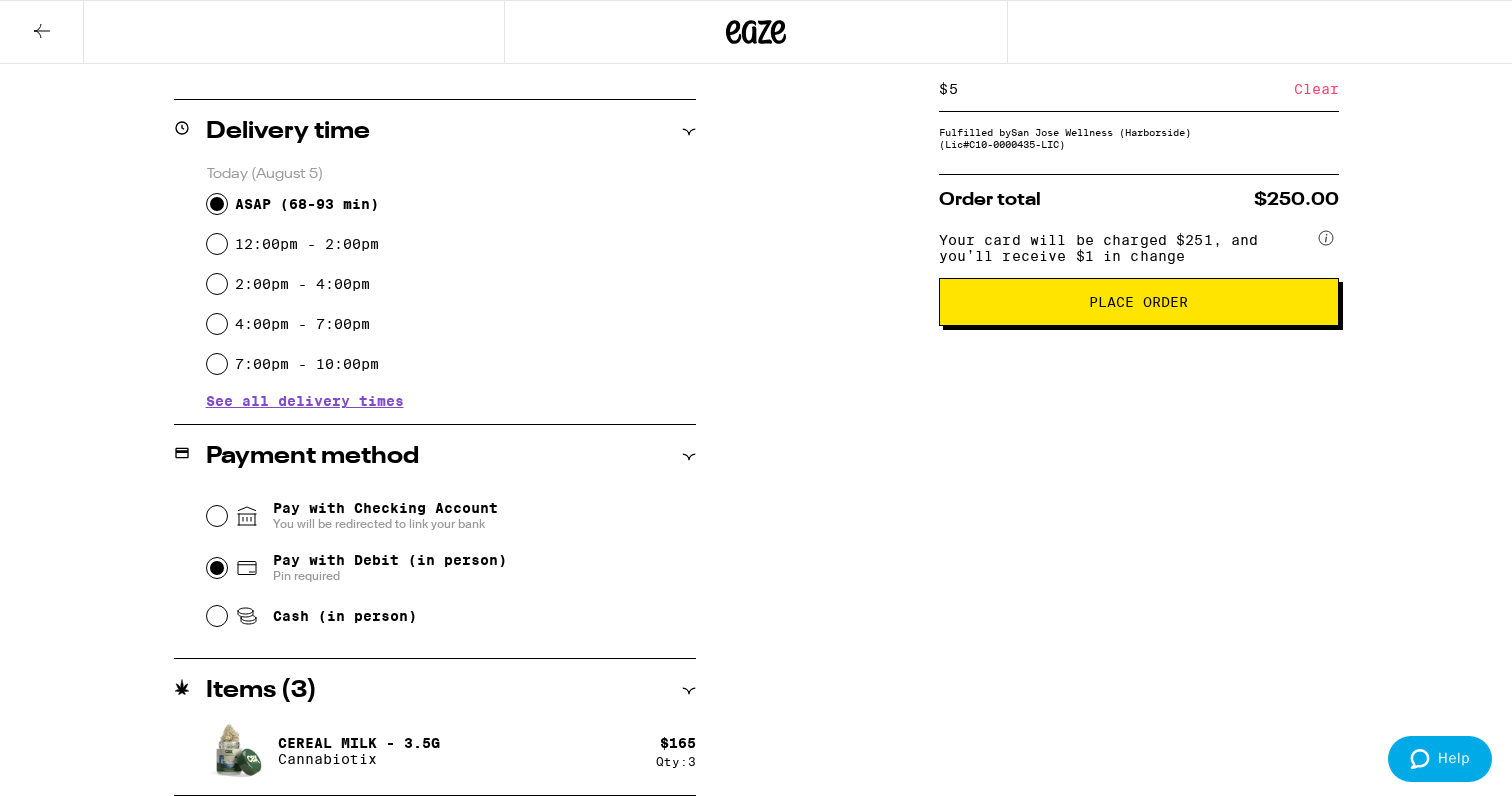 click on "Place Order" at bounding box center [1139, 302] 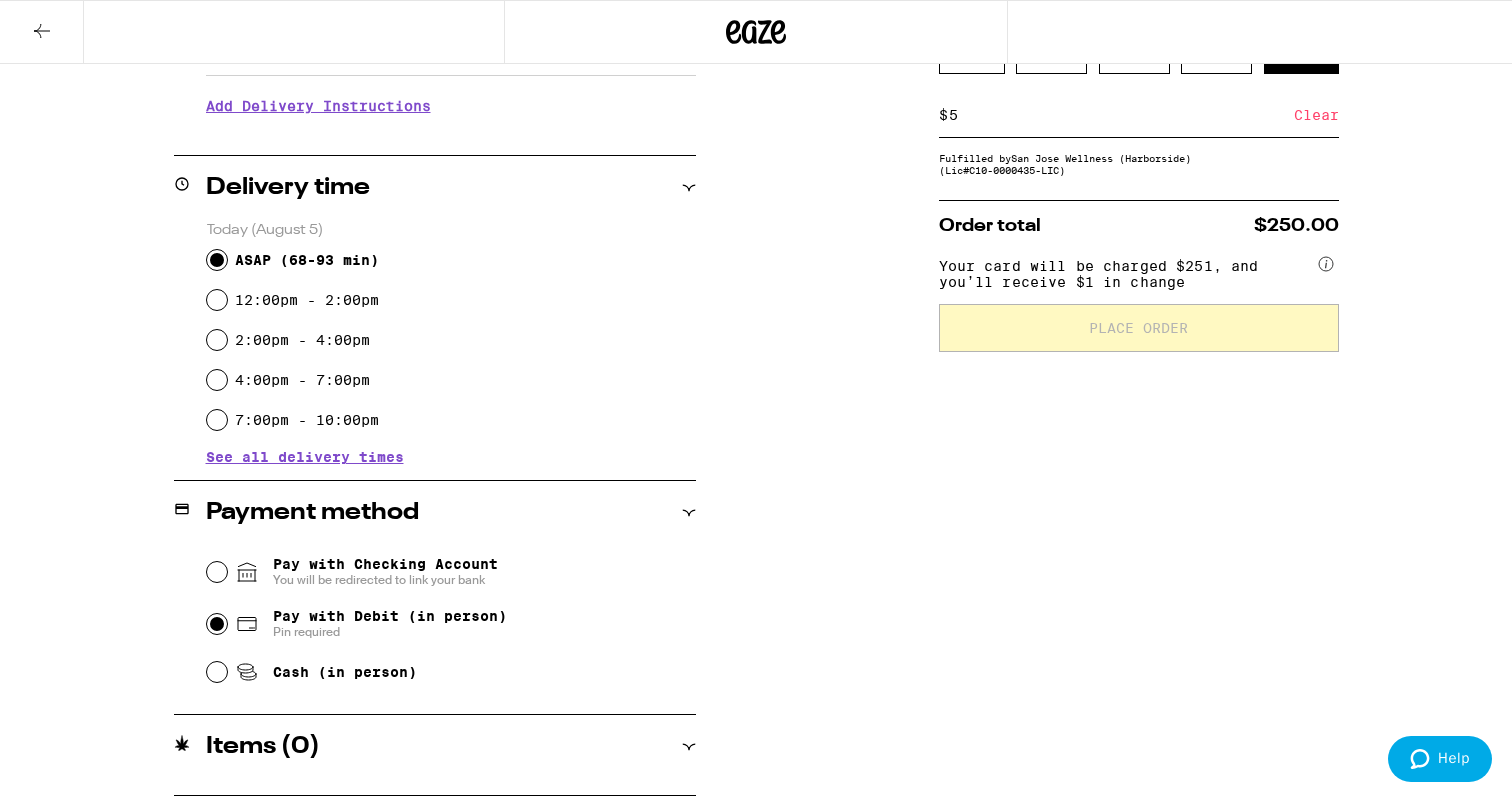 scroll, scrollTop: 467, scrollLeft: 0, axis: vertical 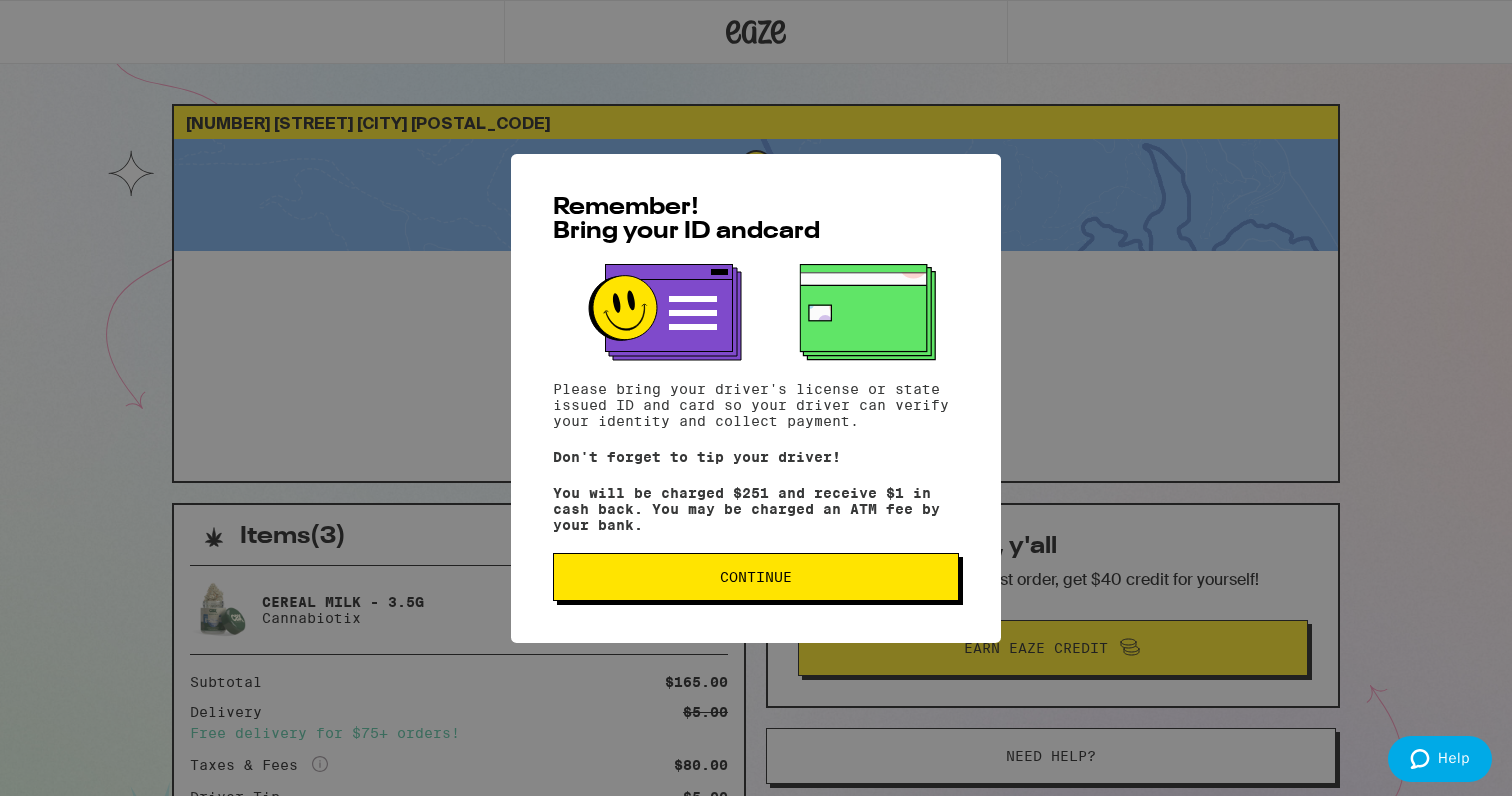 click on "Continue" at bounding box center (756, 577) 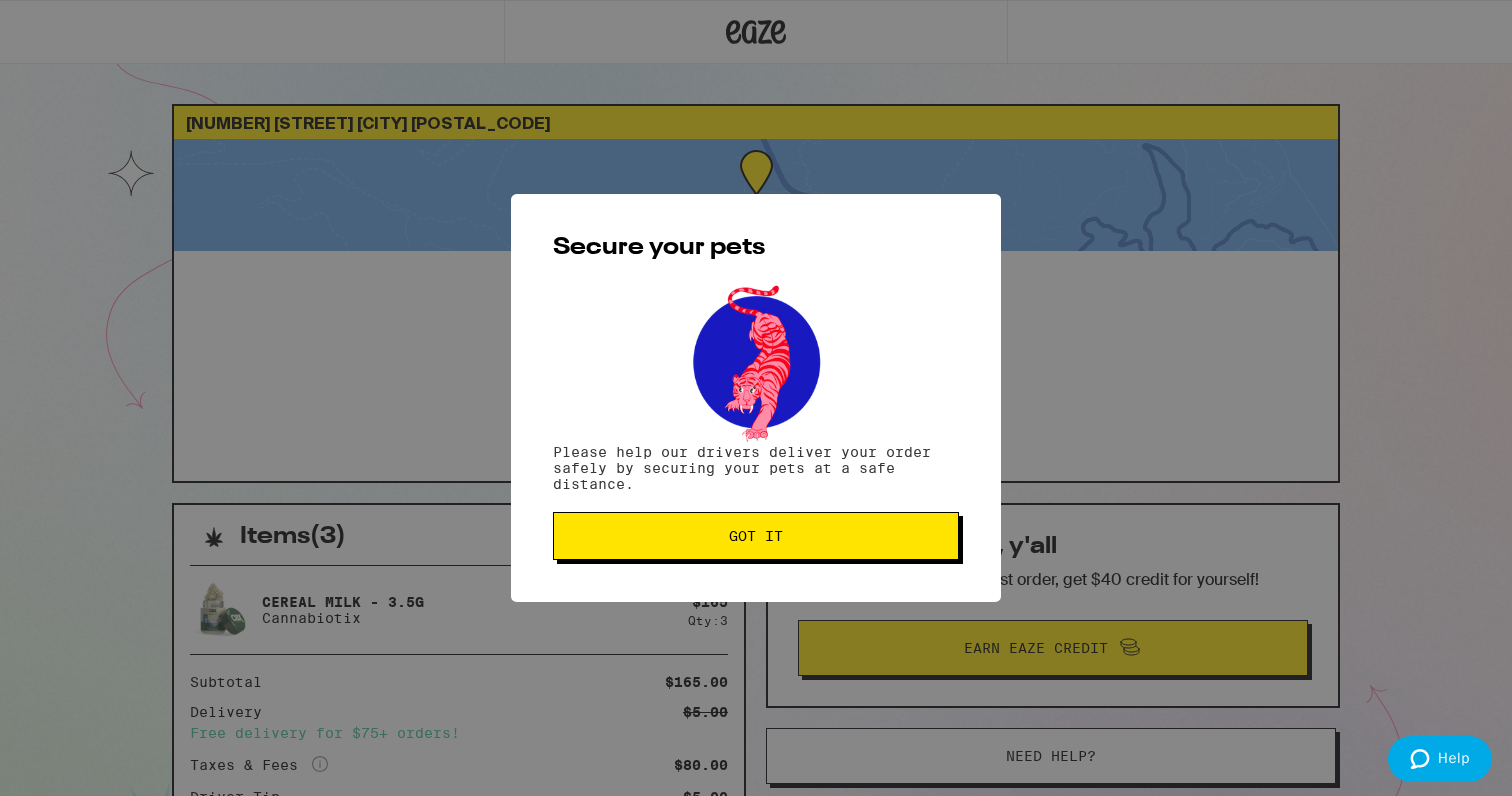 click on "Got it" at bounding box center (756, 536) 